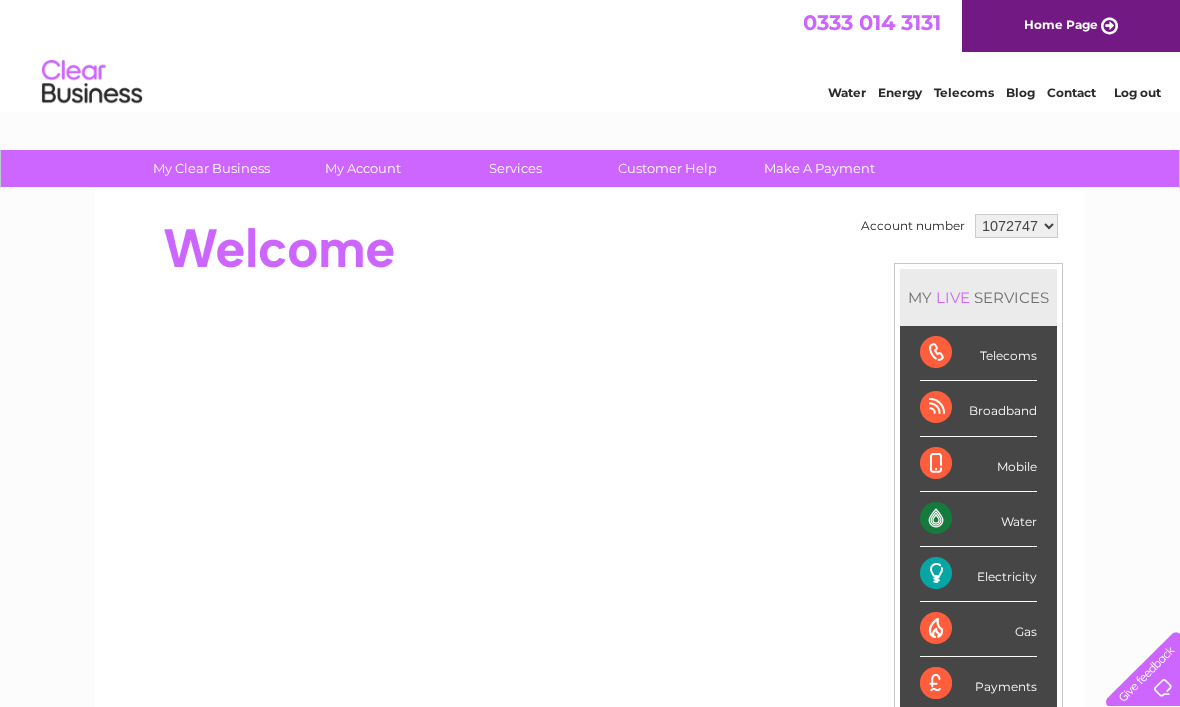 scroll, scrollTop: 0, scrollLeft: 0, axis: both 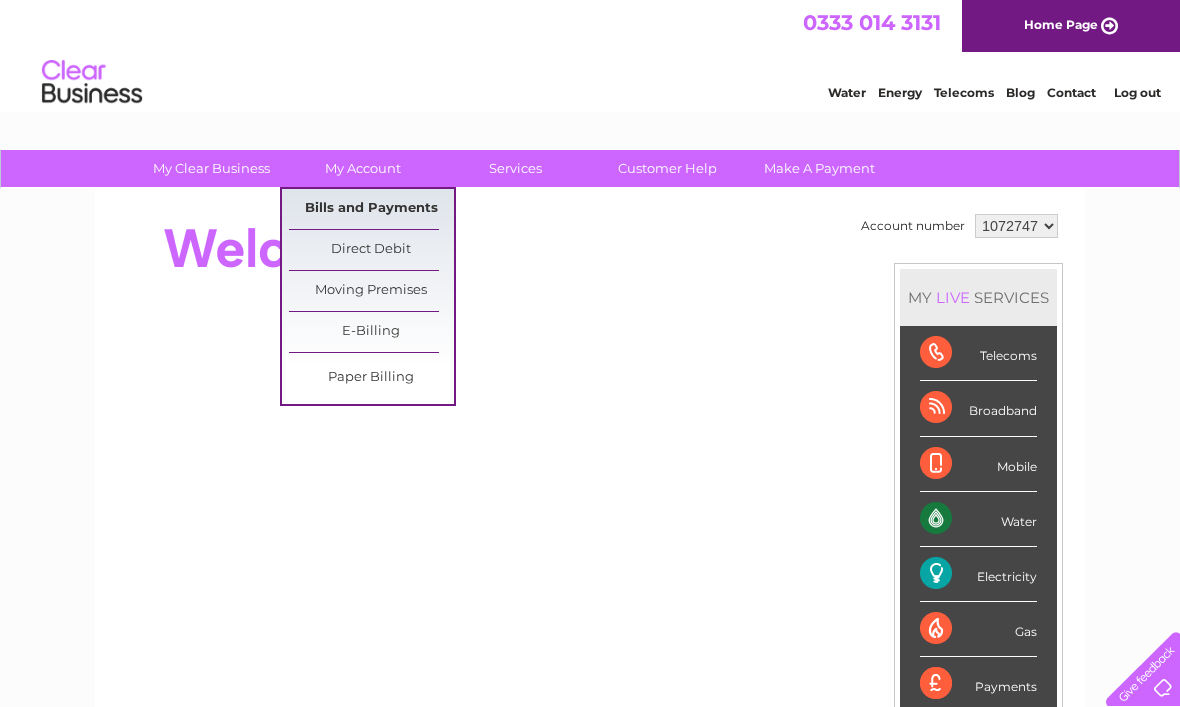 click on "Bills and Payments" at bounding box center (371, 209) 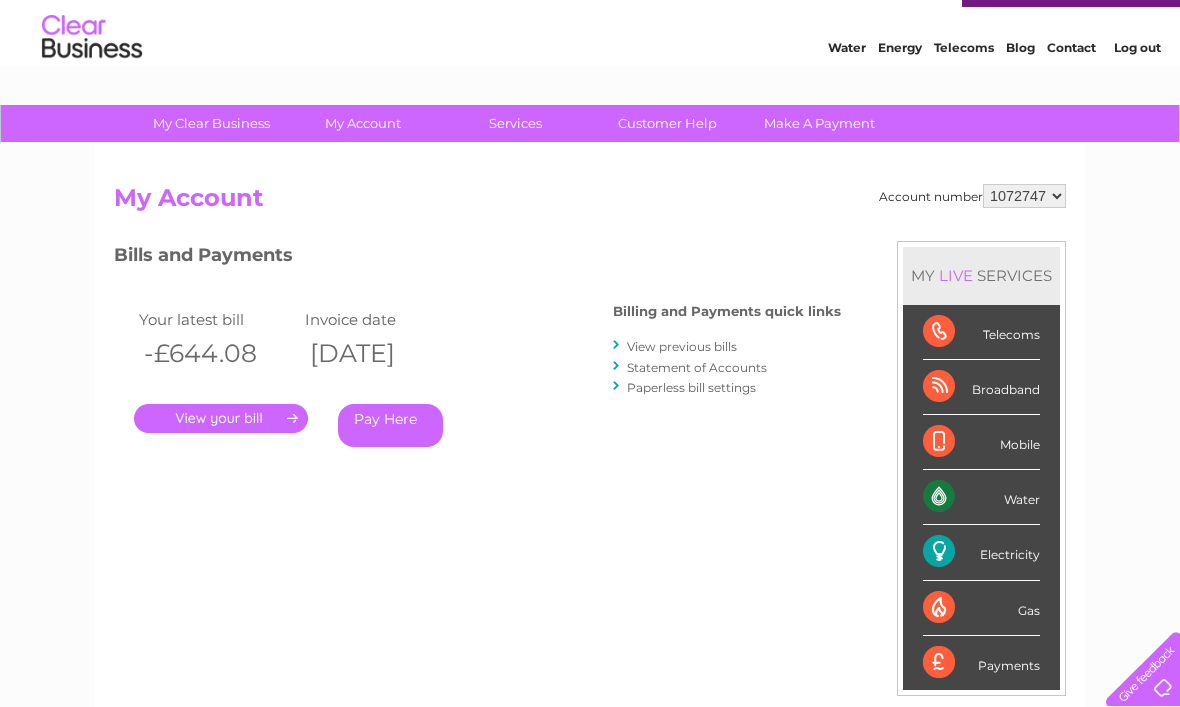 scroll, scrollTop: 0, scrollLeft: 0, axis: both 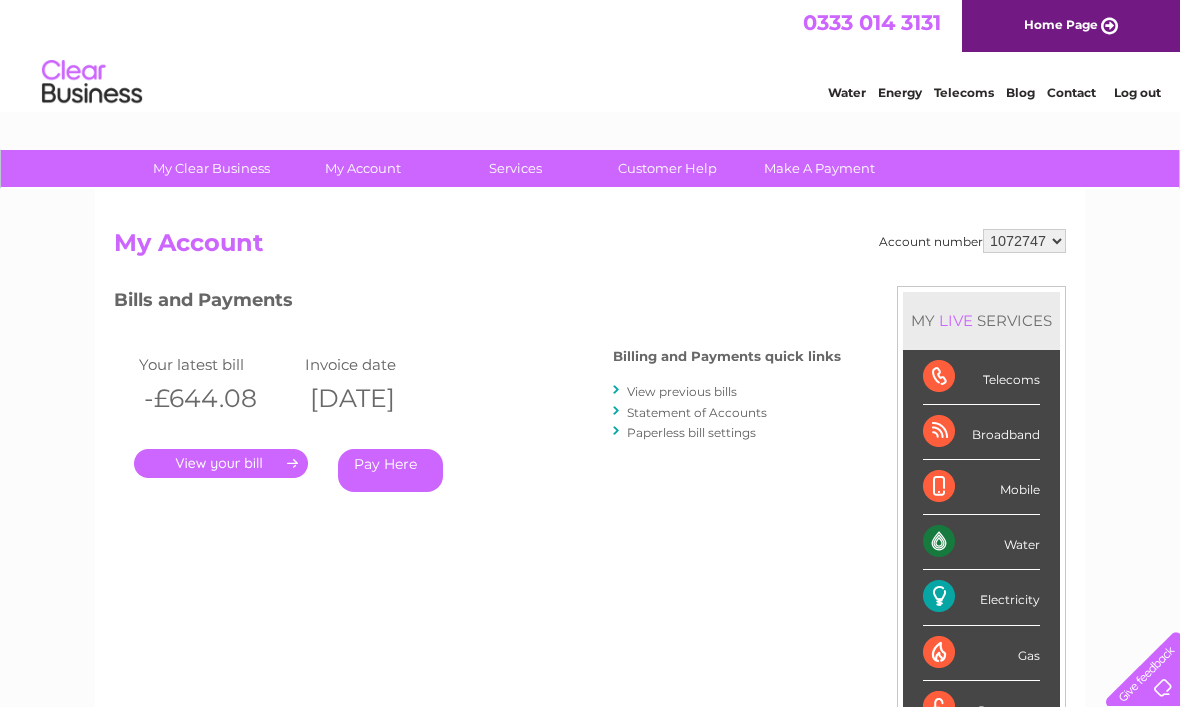 click on "View previous bills" at bounding box center [682, 391] 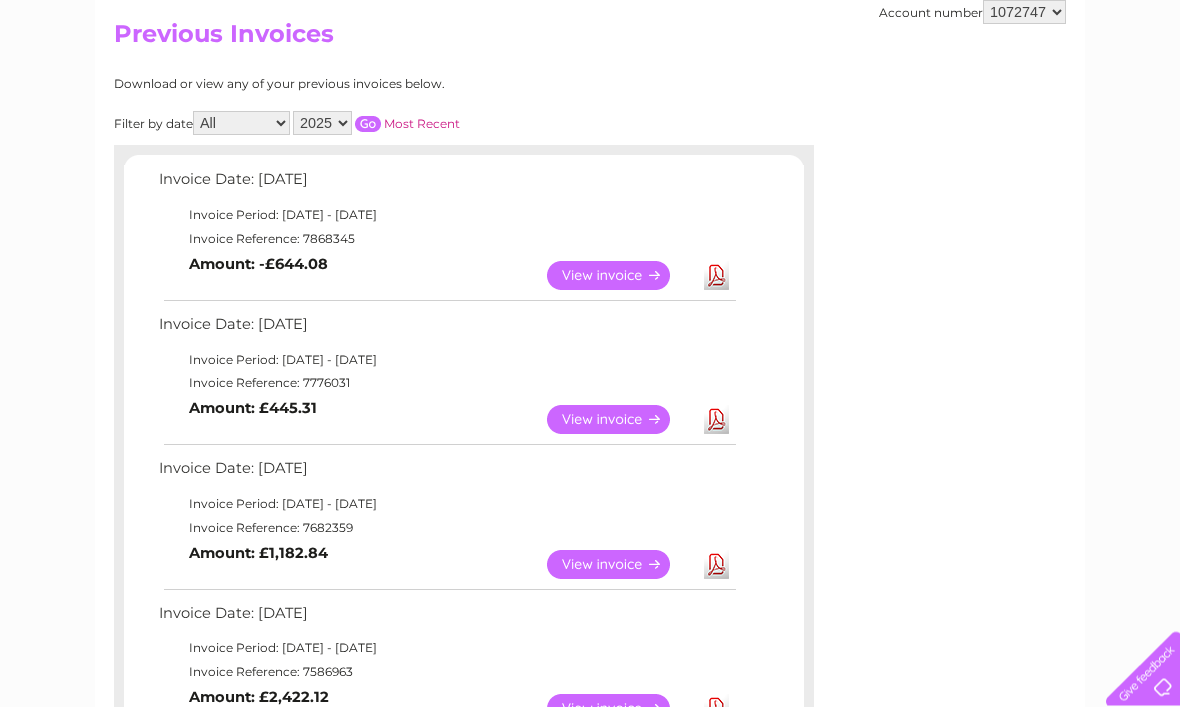 scroll, scrollTop: 209, scrollLeft: 0, axis: vertical 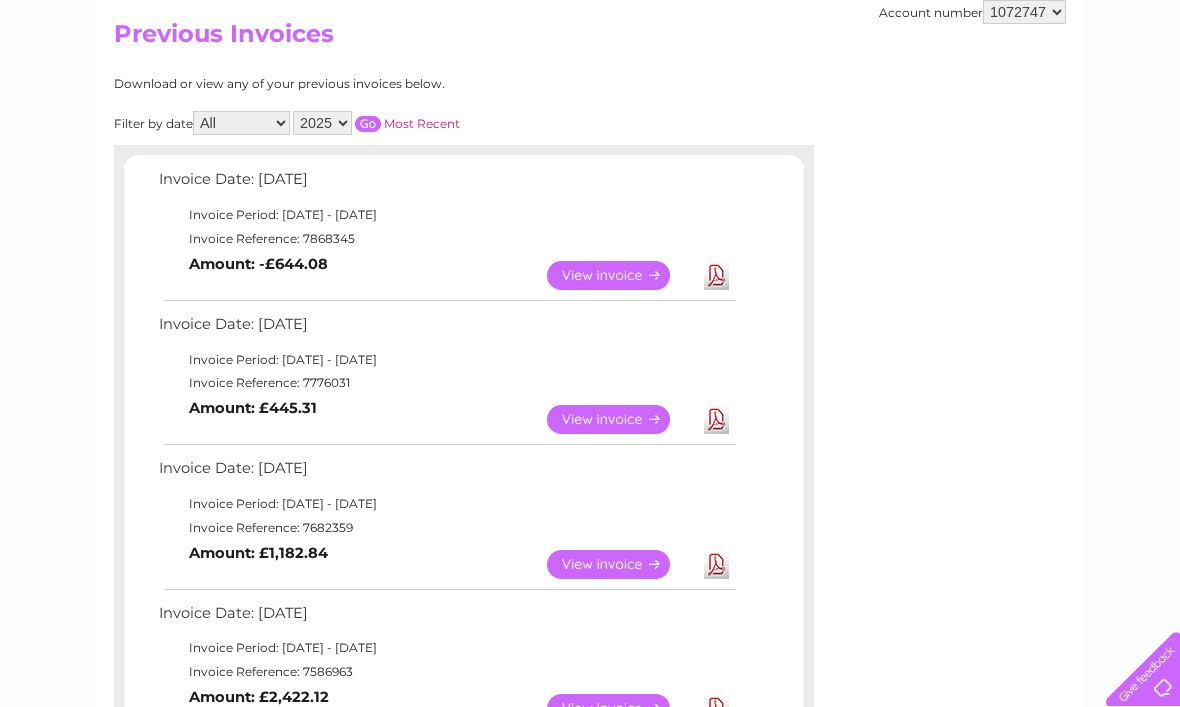 click on "View" at bounding box center (620, 419) 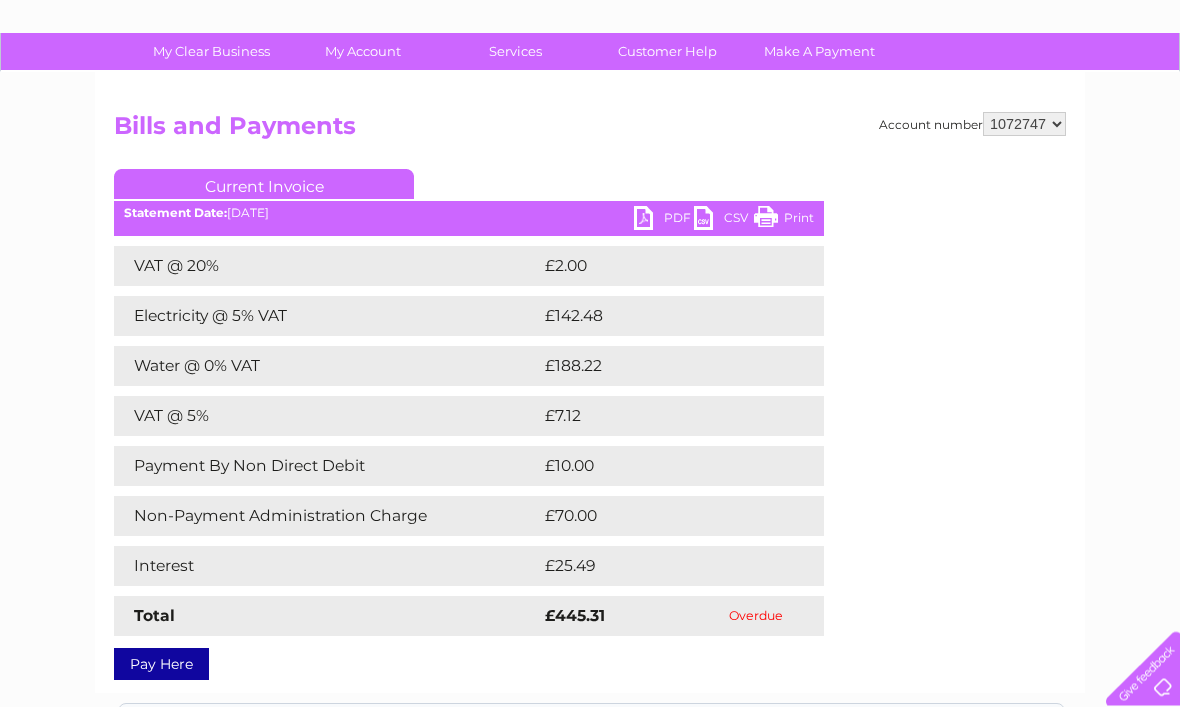 scroll, scrollTop: 116, scrollLeft: 0, axis: vertical 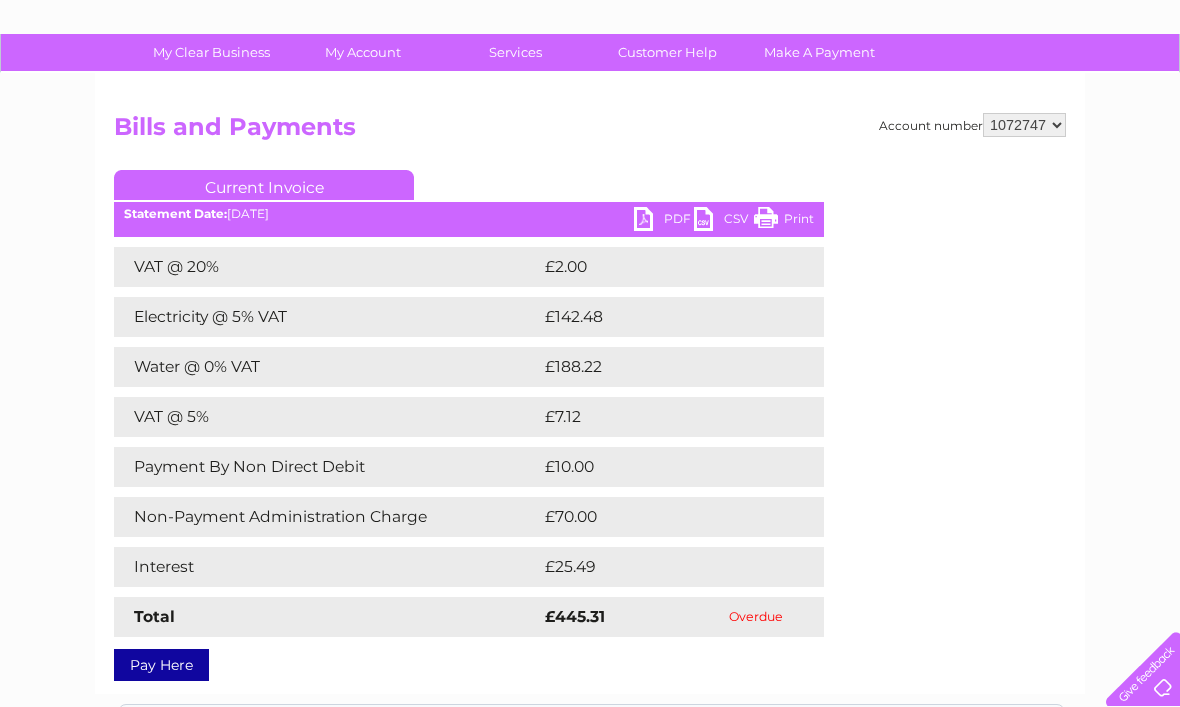 click on "My Clear Business
Login Details
My Details
My Preferences
Link Account
My Account
Bills and Payments   Direct Debit   Moving Premises" at bounding box center [590, 535] 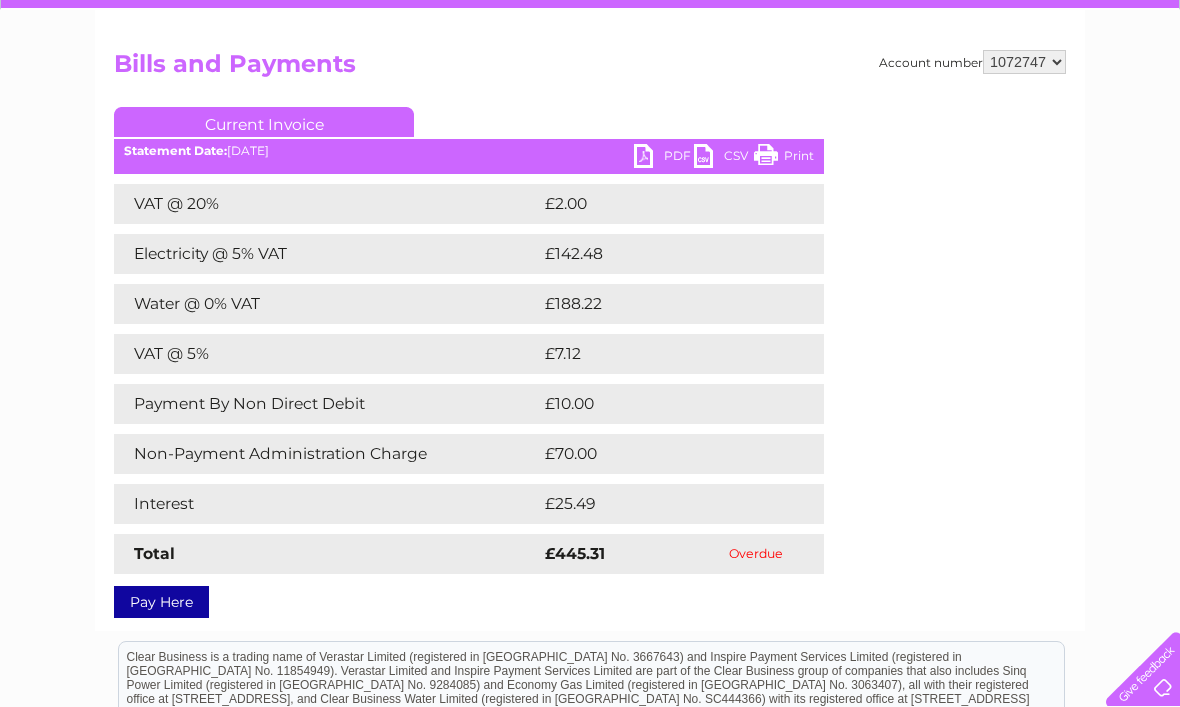 scroll, scrollTop: 183, scrollLeft: 0, axis: vertical 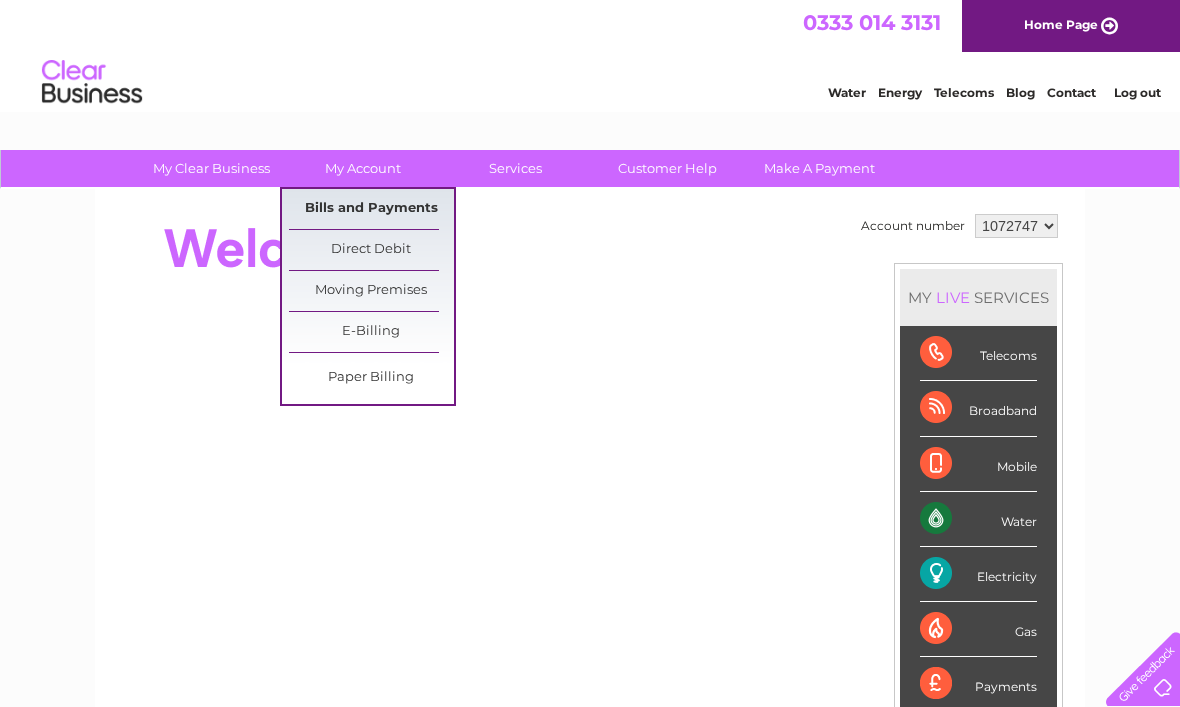 click on "Bills and Payments" at bounding box center [371, 209] 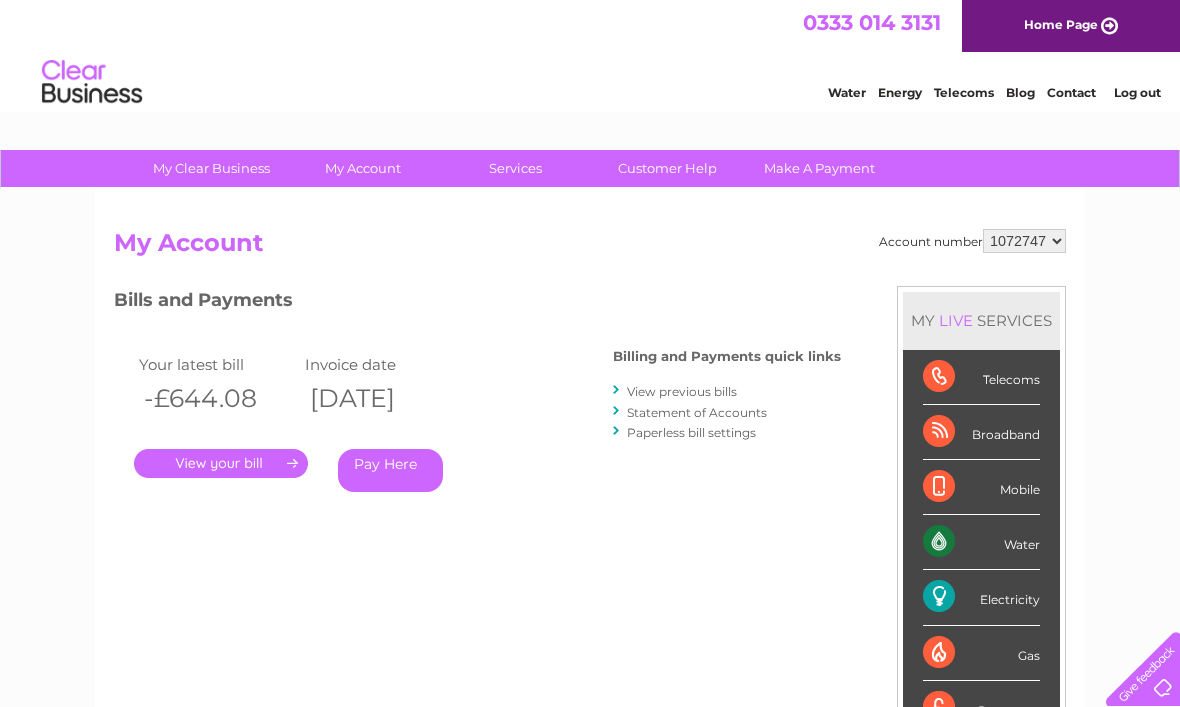 scroll, scrollTop: 0, scrollLeft: 0, axis: both 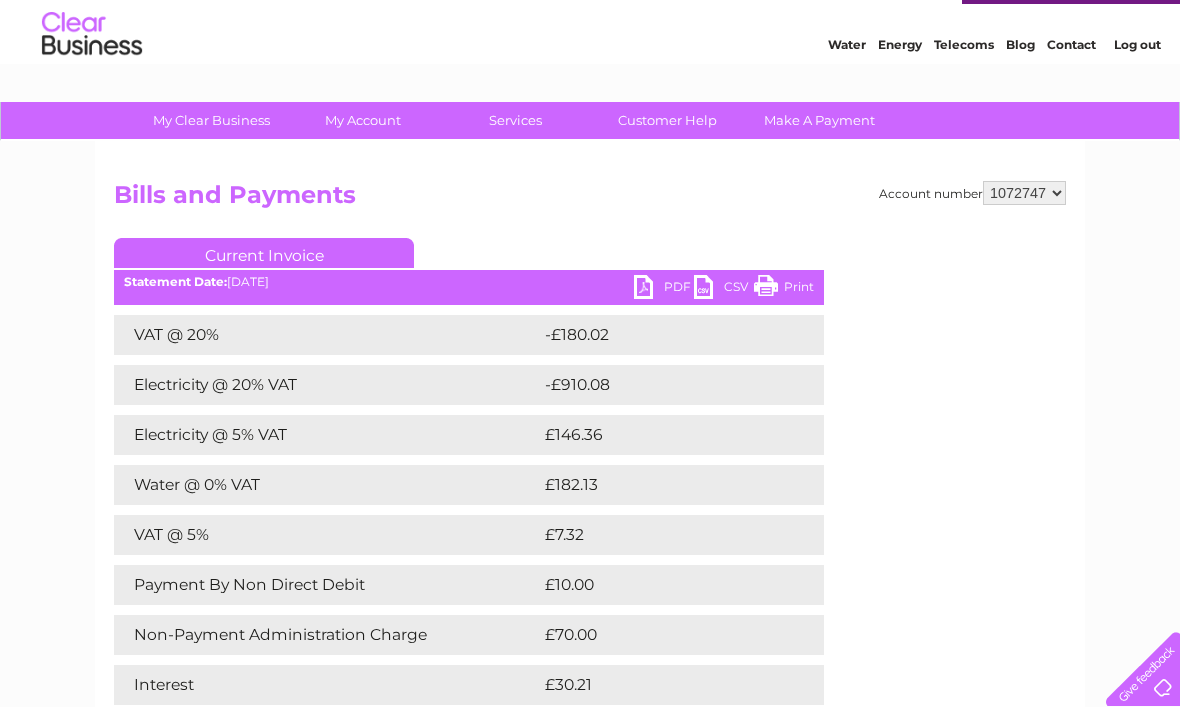 click on "Current Invoice" at bounding box center [264, 253] 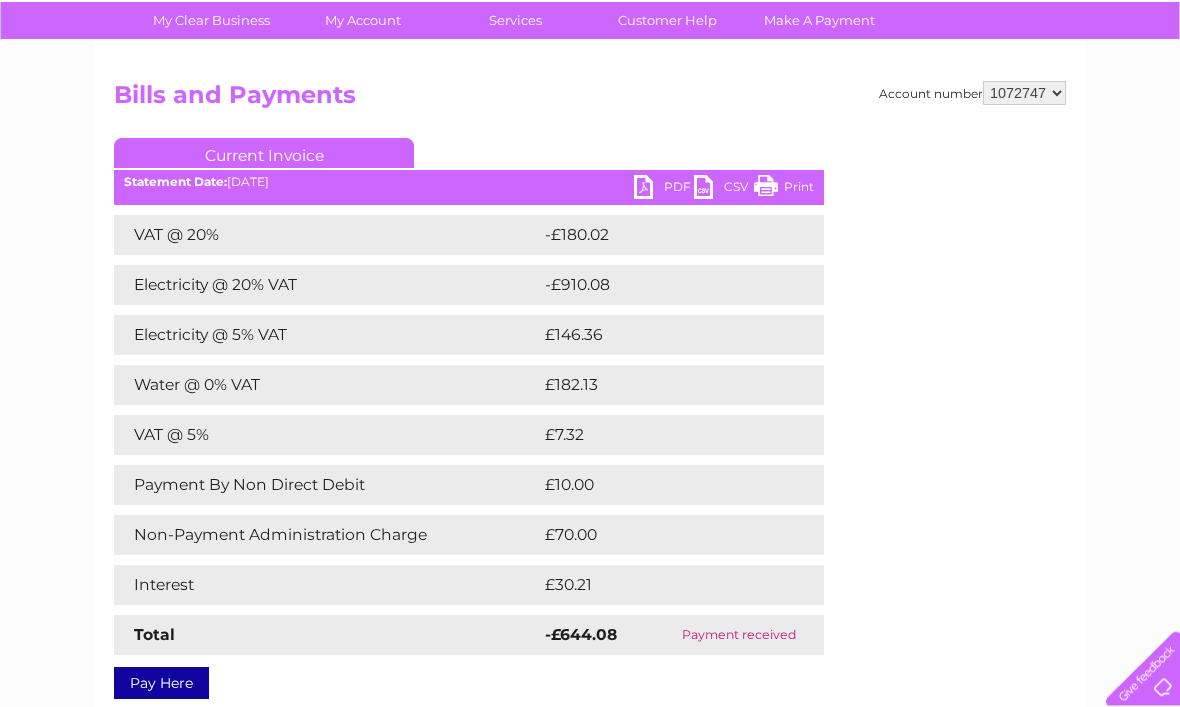 scroll, scrollTop: 147, scrollLeft: 0, axis: vertical 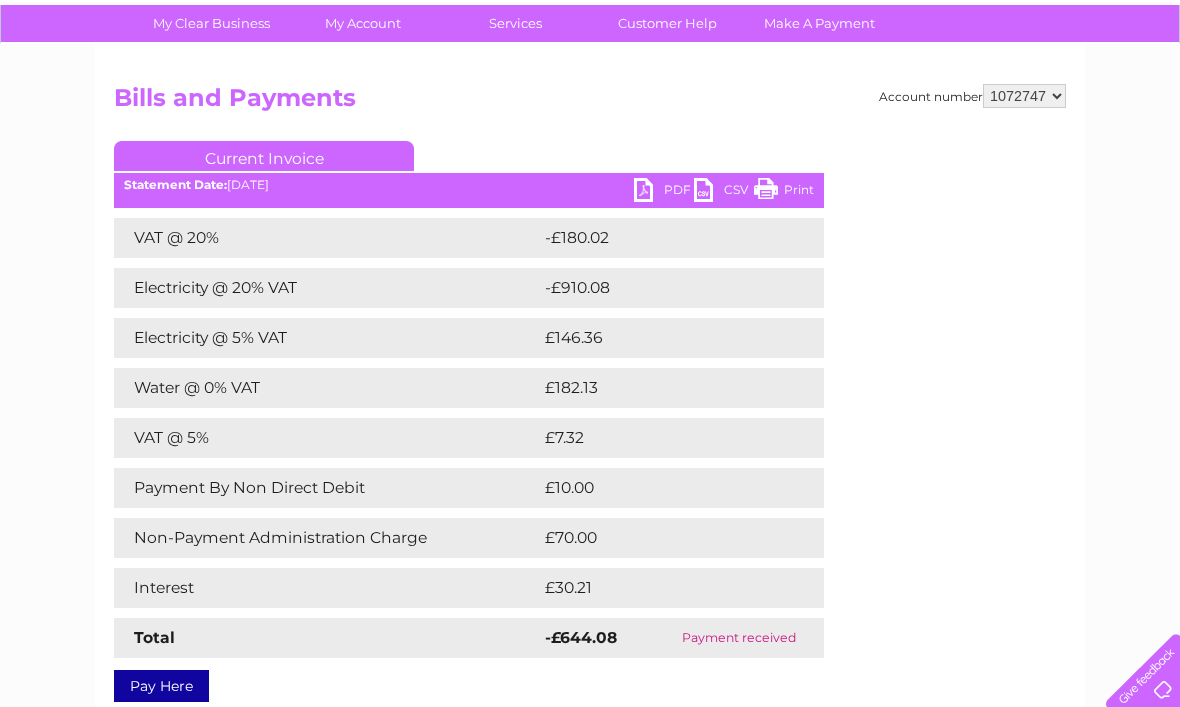 click on "Account number    1072747
1072749
Bills and Payments
Current Invoice
PDF
CSV
Print" at bounding box center [590, 387] 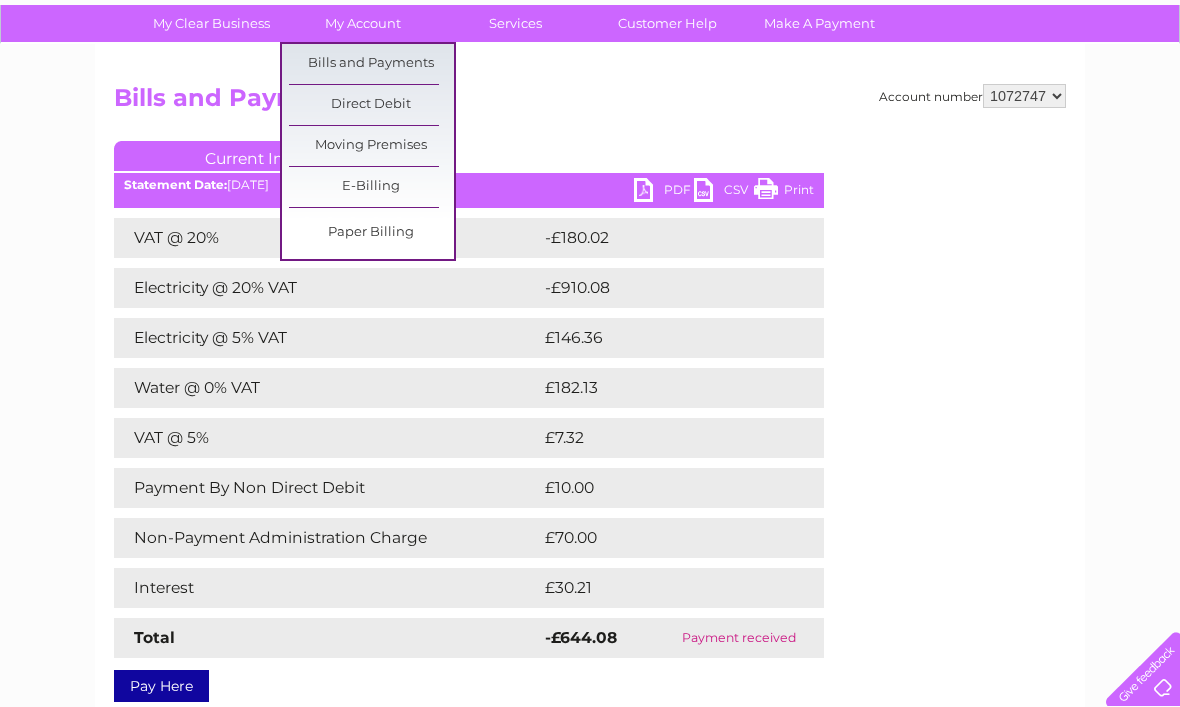 click on "Bills and Payments" at bounding box center [590, 103] 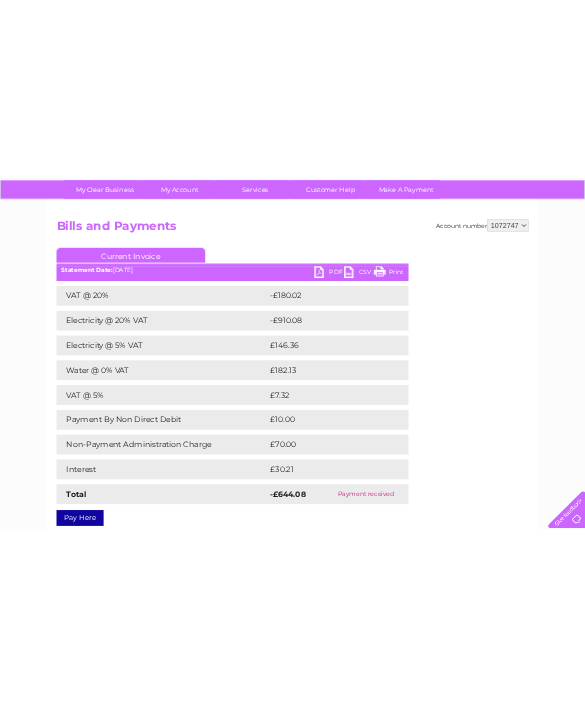 scroll, scrollTop: 0, scrollLeft: 0, axis: both 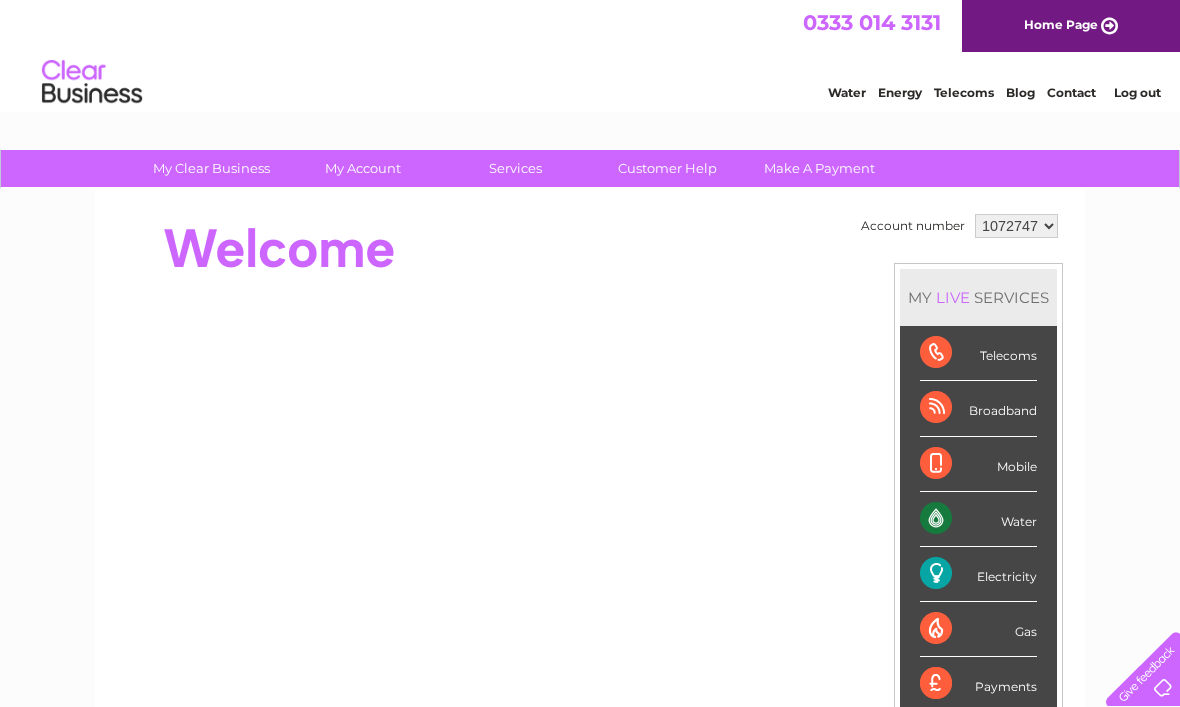 click on "1072747
1072749" at bounding box center [1016, 226] 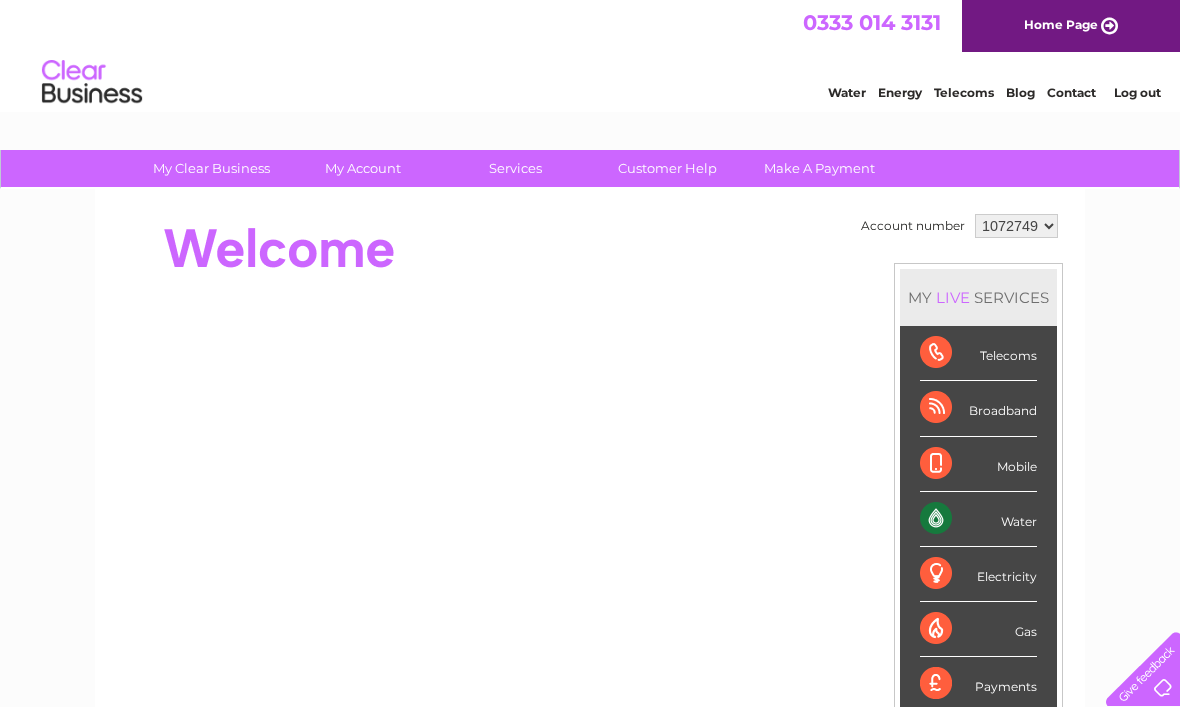 scroll, scrollTop: 0, scrollLeft: 0, axis: both 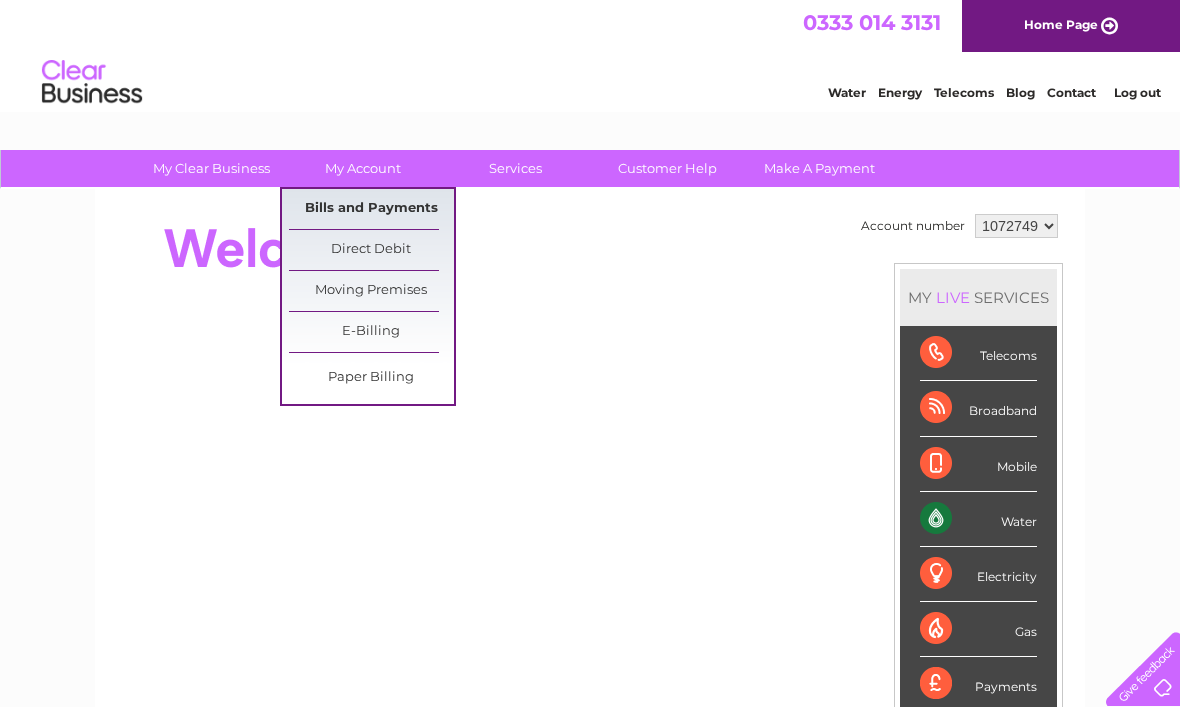 click on "Bills and Payments" at bounding box center [371, 209] 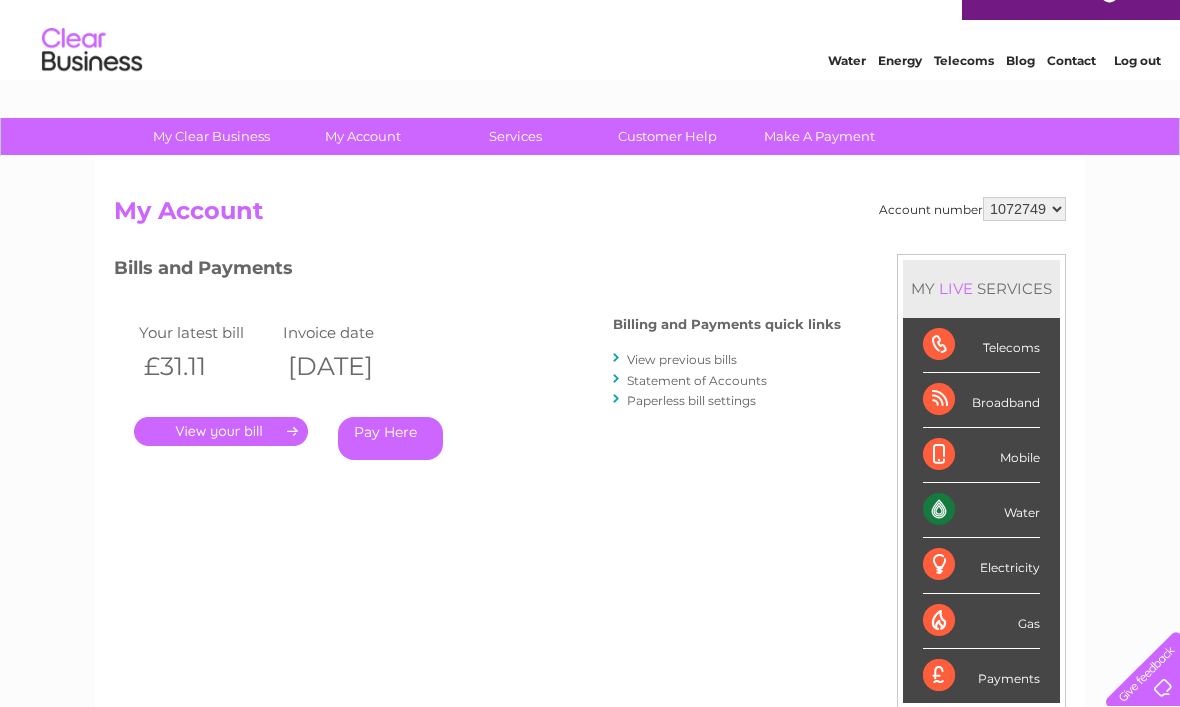 scroll, scrollTop: 32, scrollLeft: 0, axis: vertical 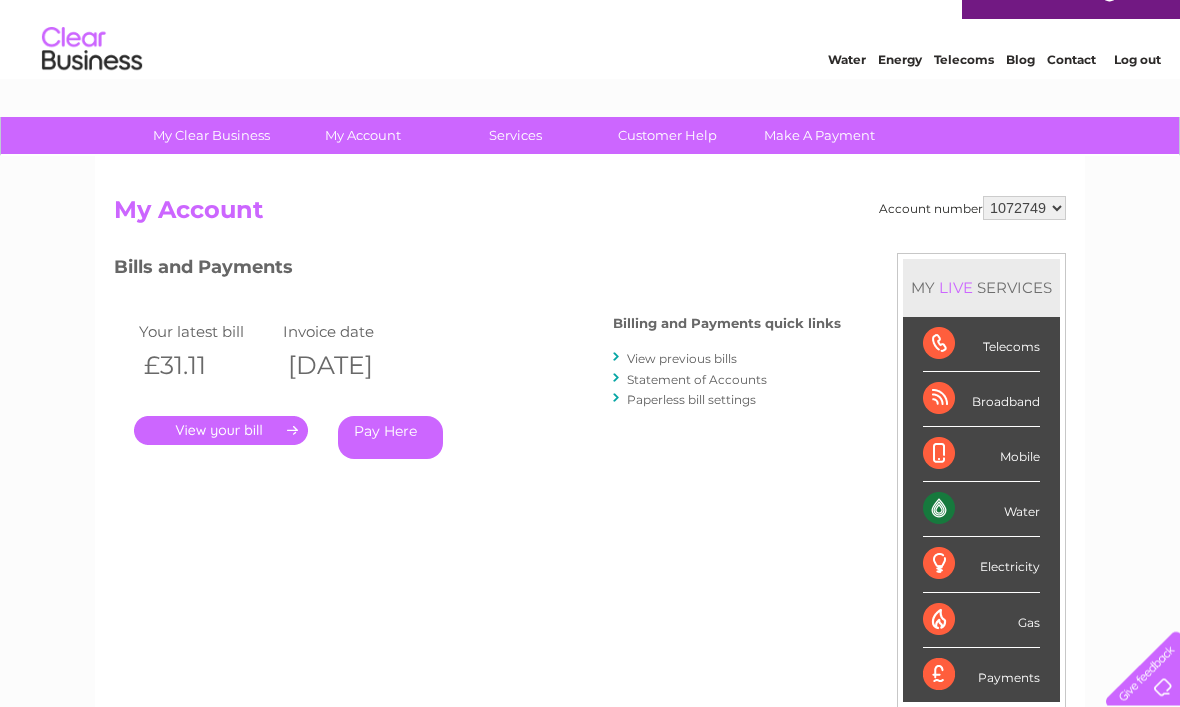 click on "." at bounding box center [221, 431] 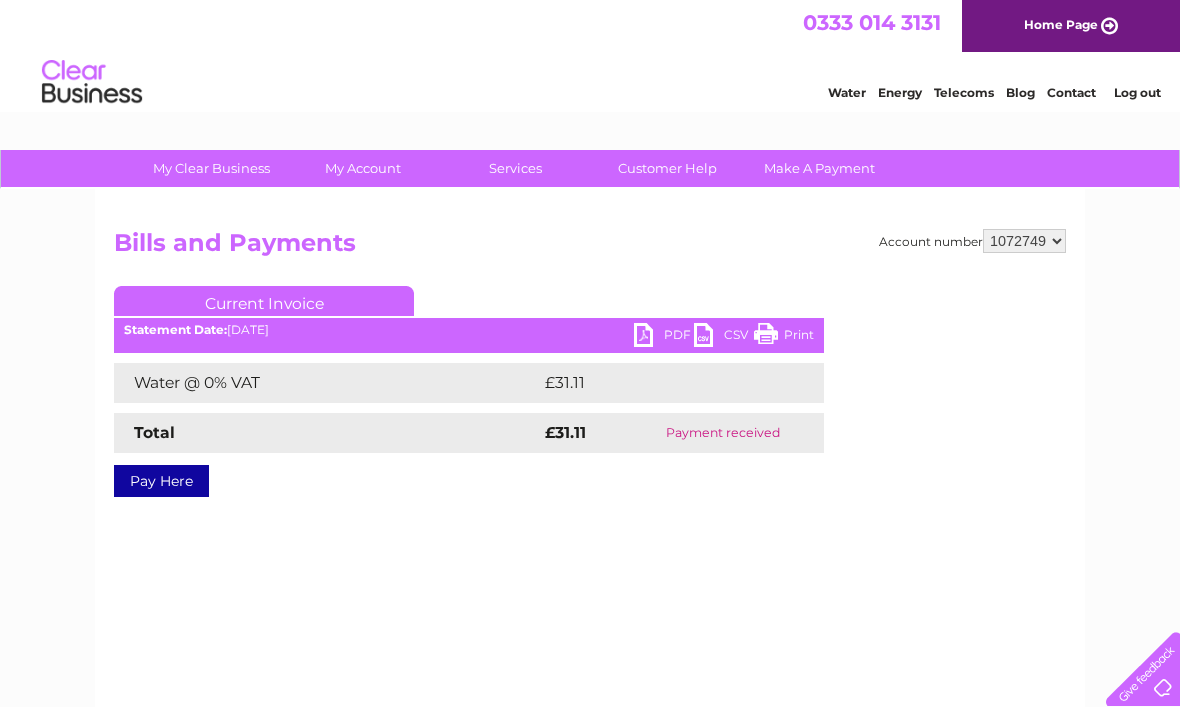 scroll, scrollTop: 0, scrollLeft: 0, axis: both 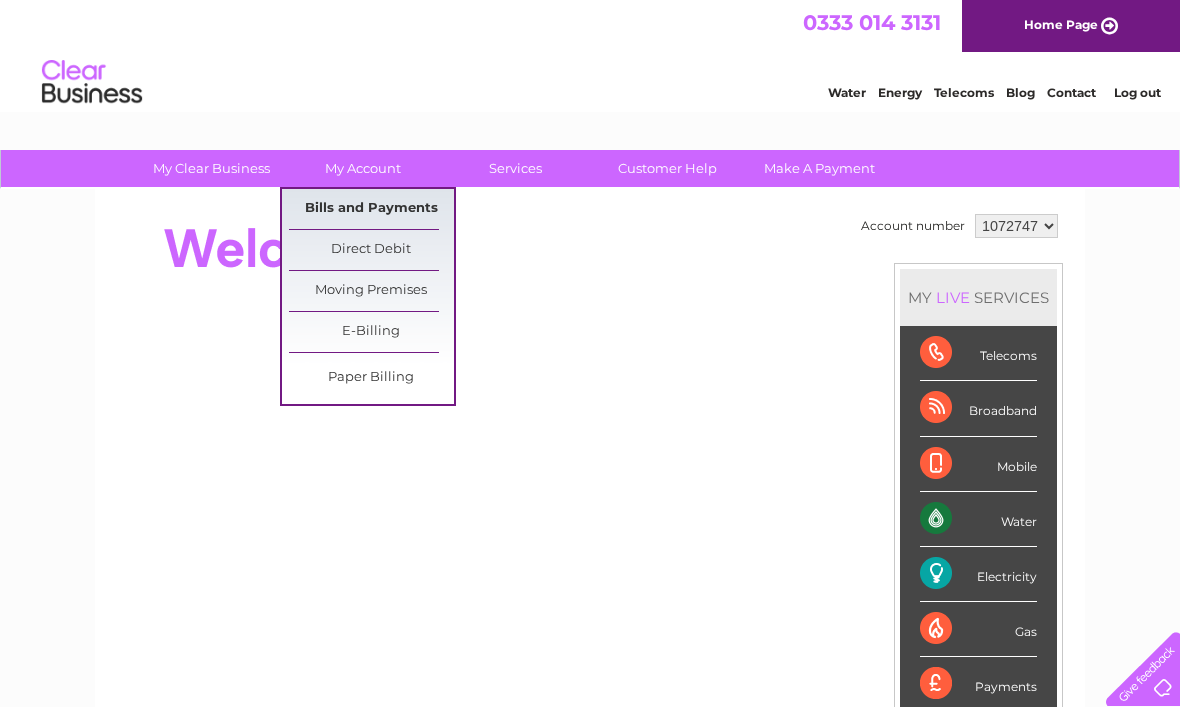 click on "Bills and Payments" at bounding box center (371, 209) 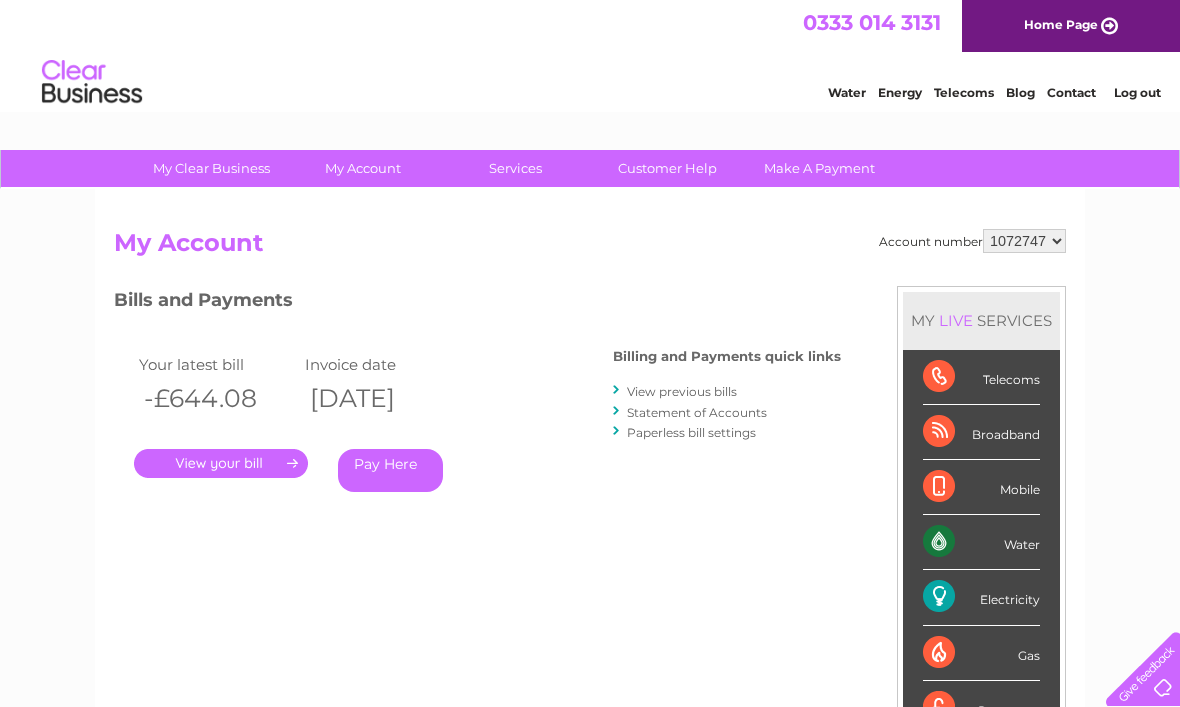 scroll, scrollTop: 0, scrollLeft: 0, axis: both 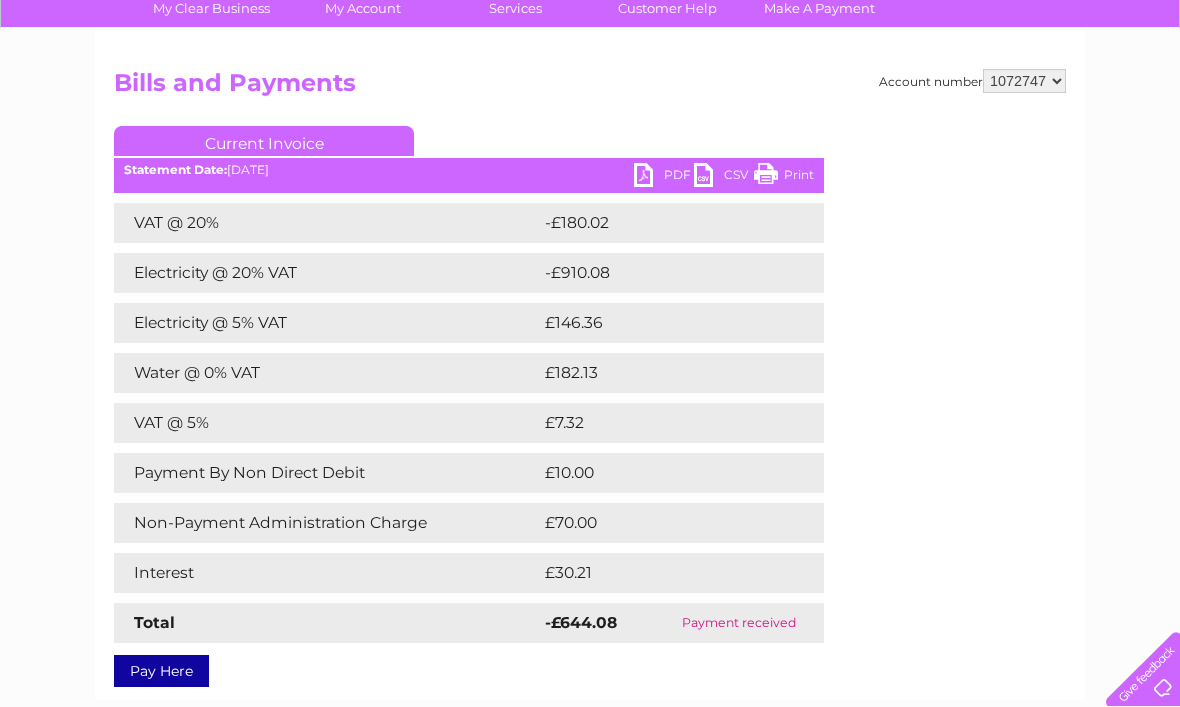 click on "Current Invoice" at bounding box center [264, 141] 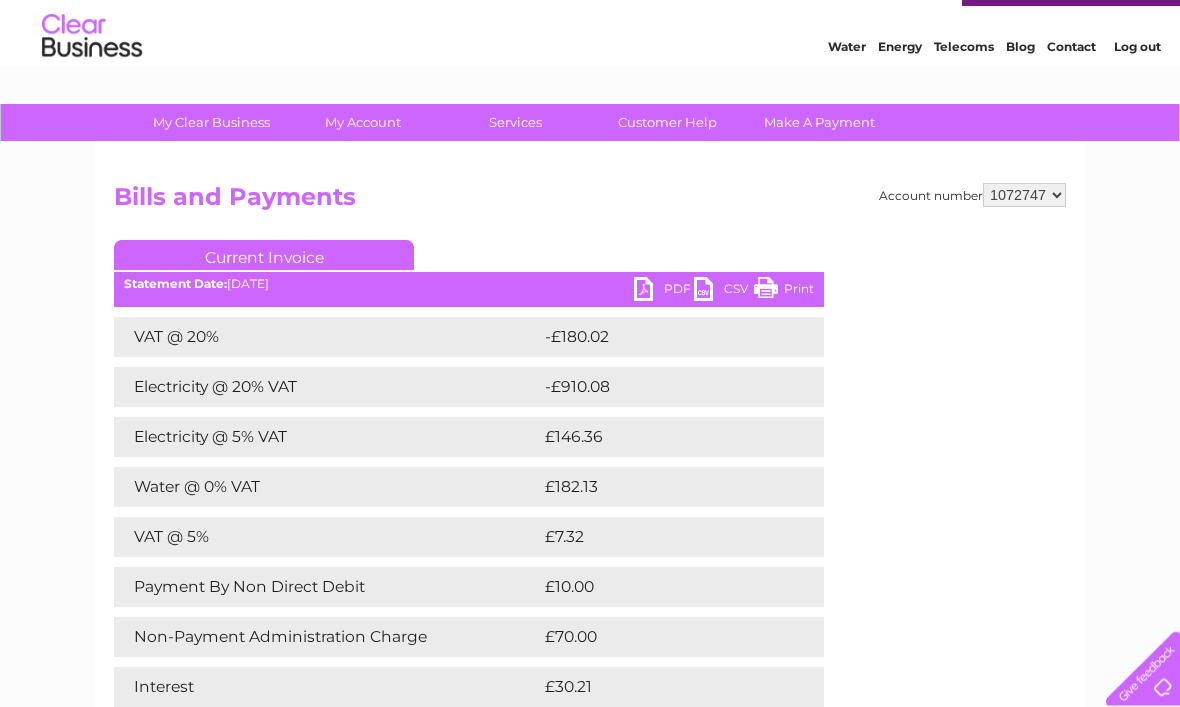 scroll, scrollTop: 46, scrollLeft: 0, axis: vertical 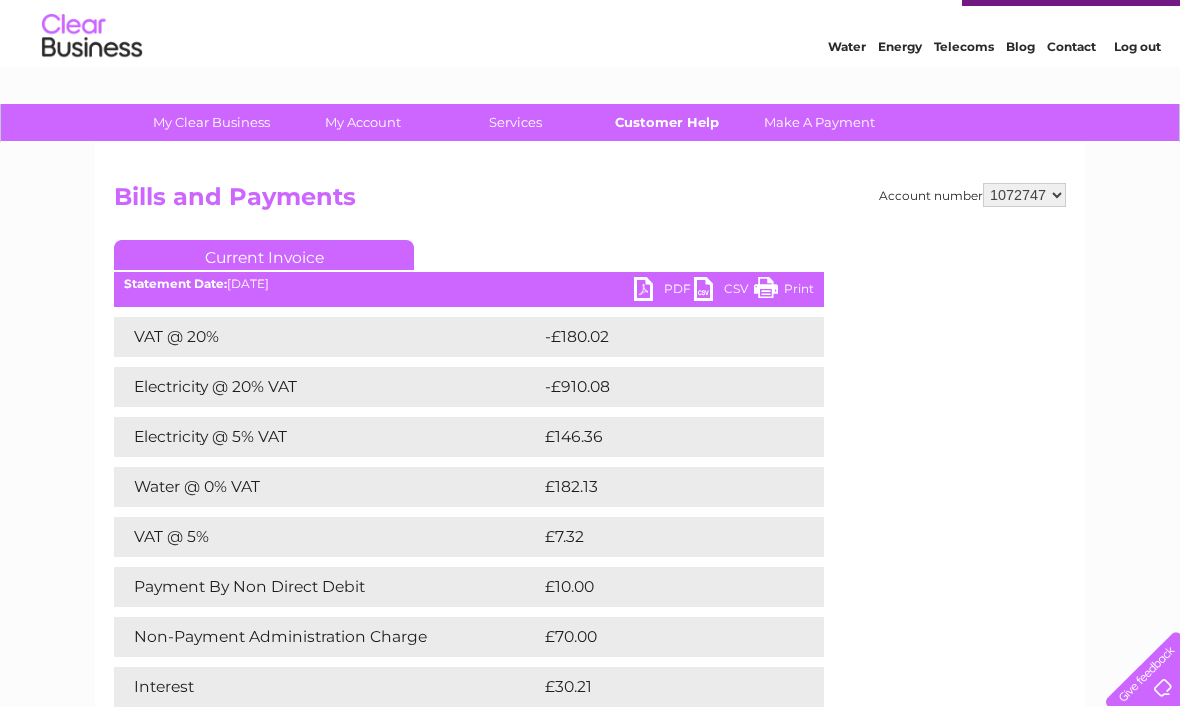 click on "Customer Help" at bounding box center [667, 122] 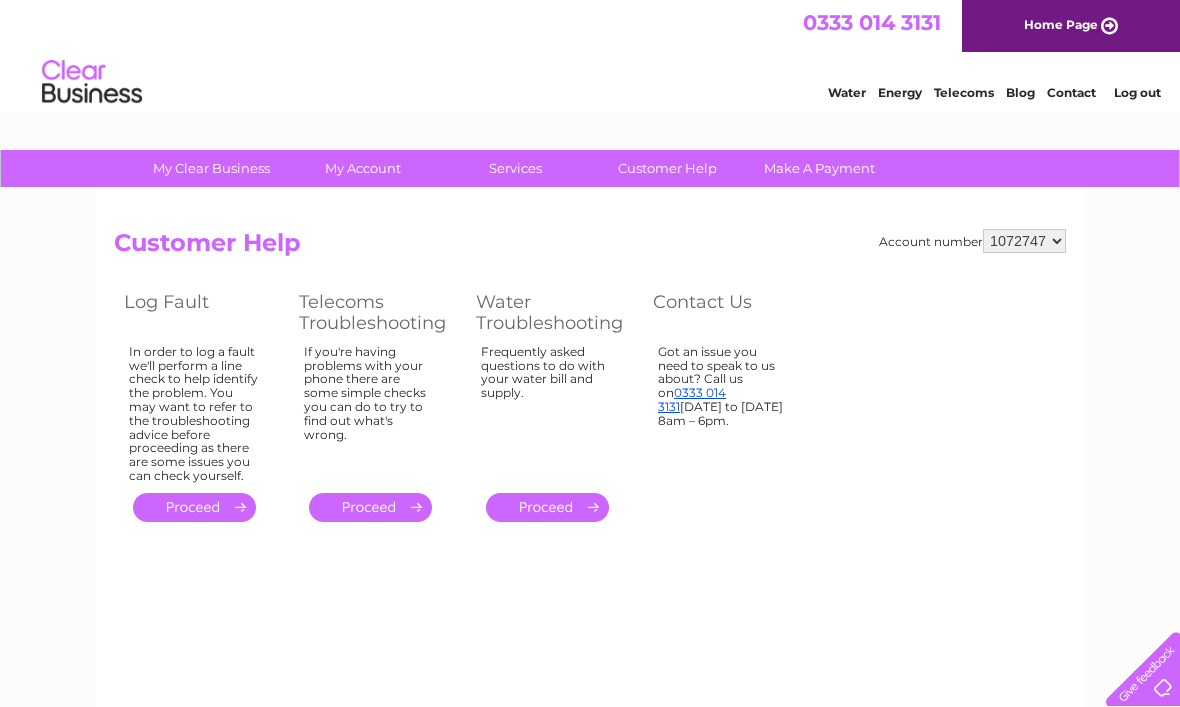 scroll, scrollTop: 0, scrollLeft: 0, axis: both 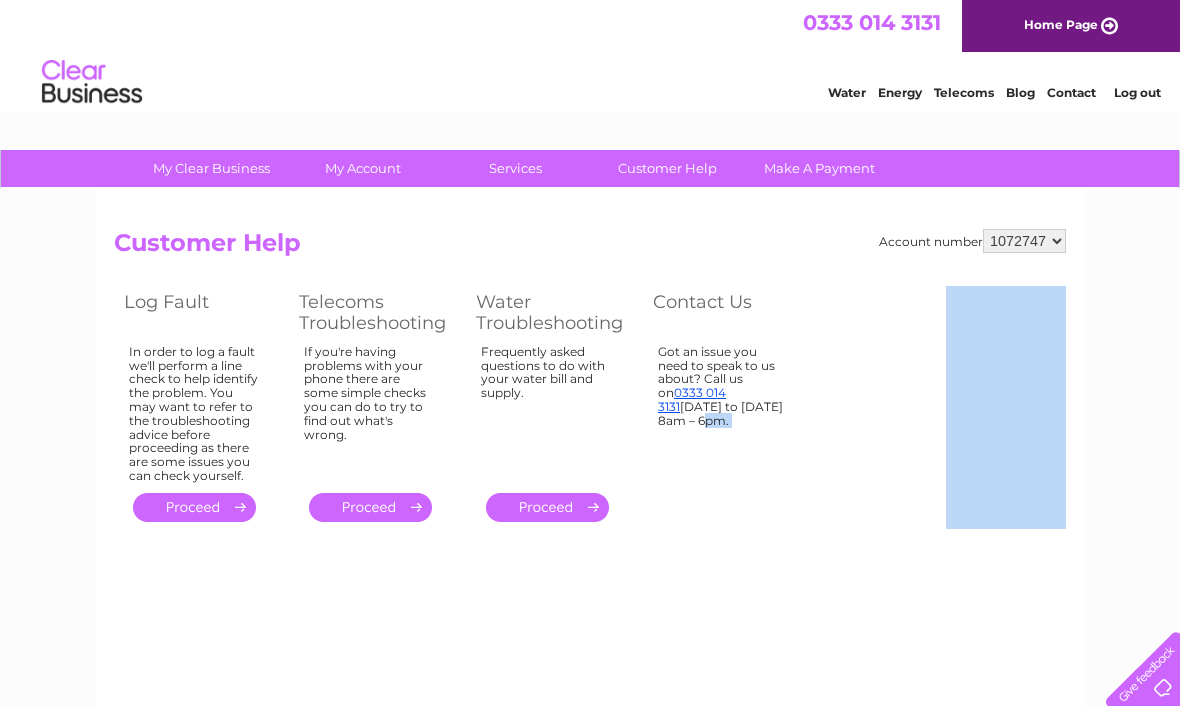 click on "Account number    [FINANCIAL_ID]
[FINANCIAL_ID]
Customer Help
Log Fault
Telecoms Troubleshooting
Water Troubleshooting
Contact Us
In order to log a fault we'll perform a line check to
help identify the problem. You may want to refer to the
troubleshooting advice before proceeding as there are
some issues you can check yourself.
. . ." at bounding box center [590, 469] 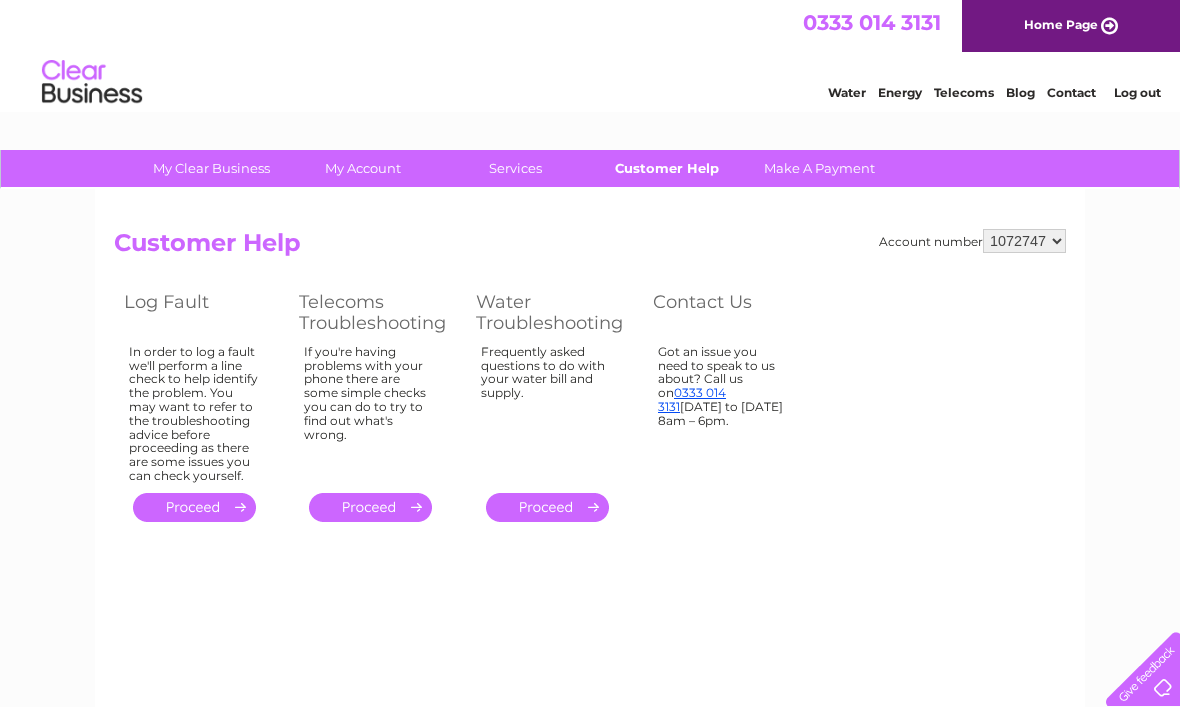 click on "Customer Help" at bounding box center [667, 168] 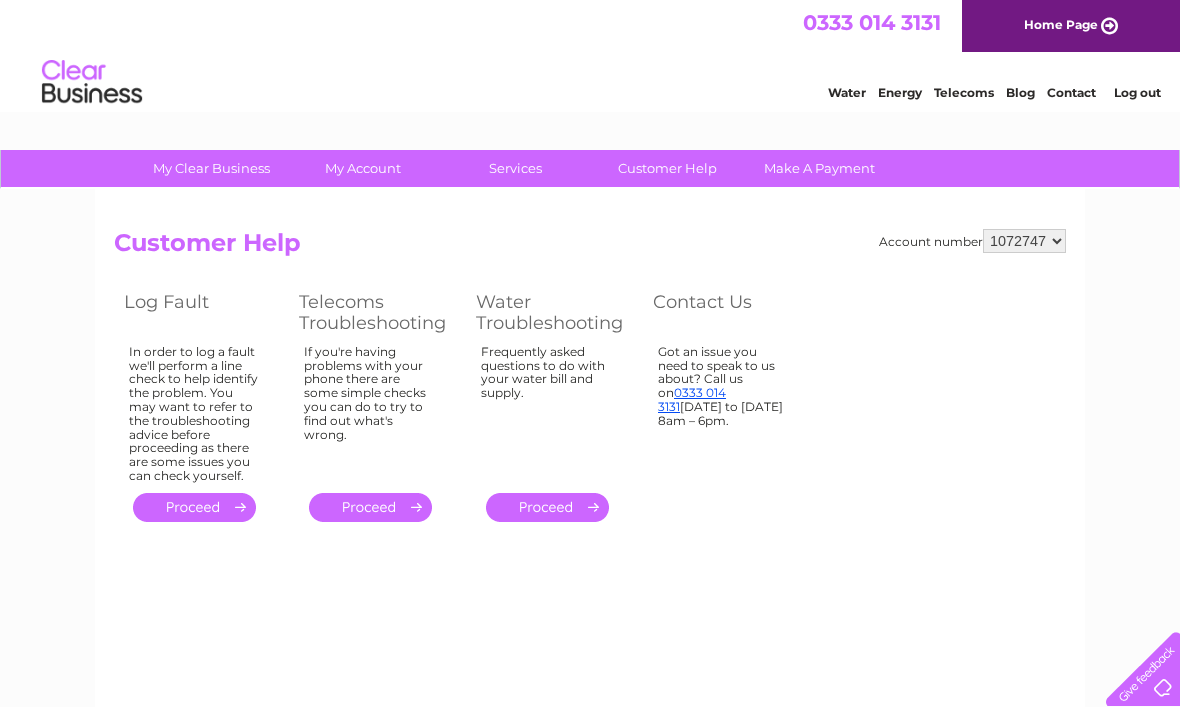 scroll, scrollTop: 0, scrollLeft: 0, axis: both 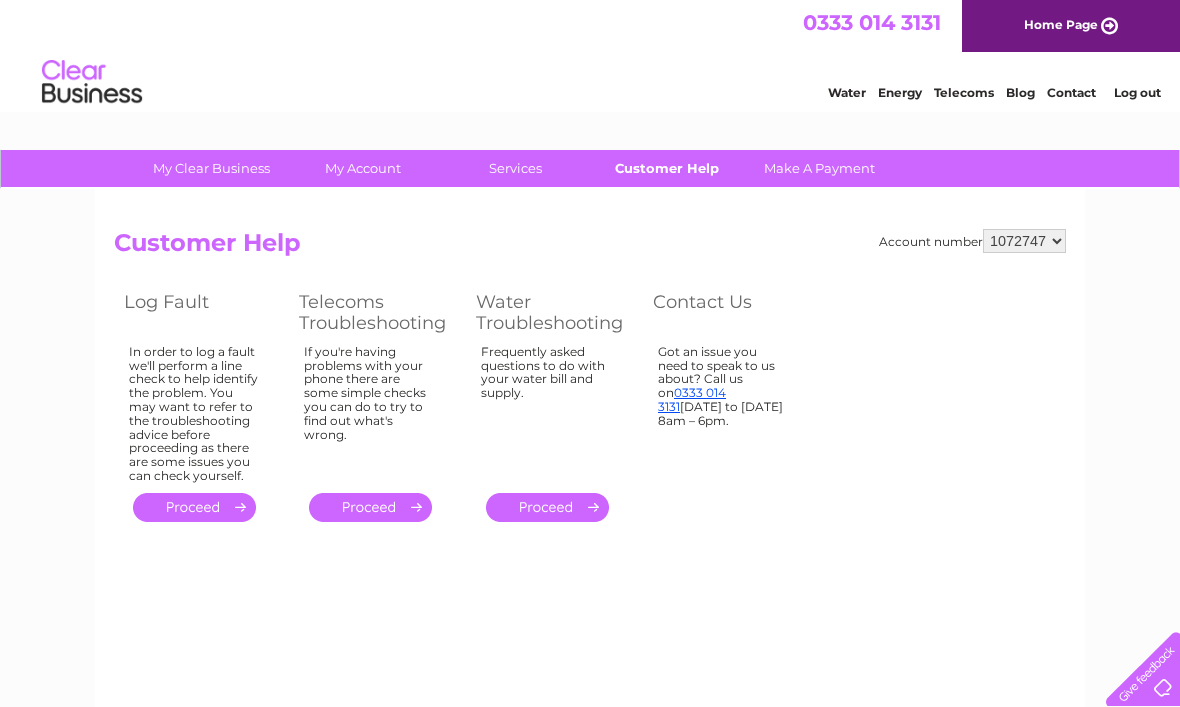 click on "Customer Help" at bounding box center [667, 168] 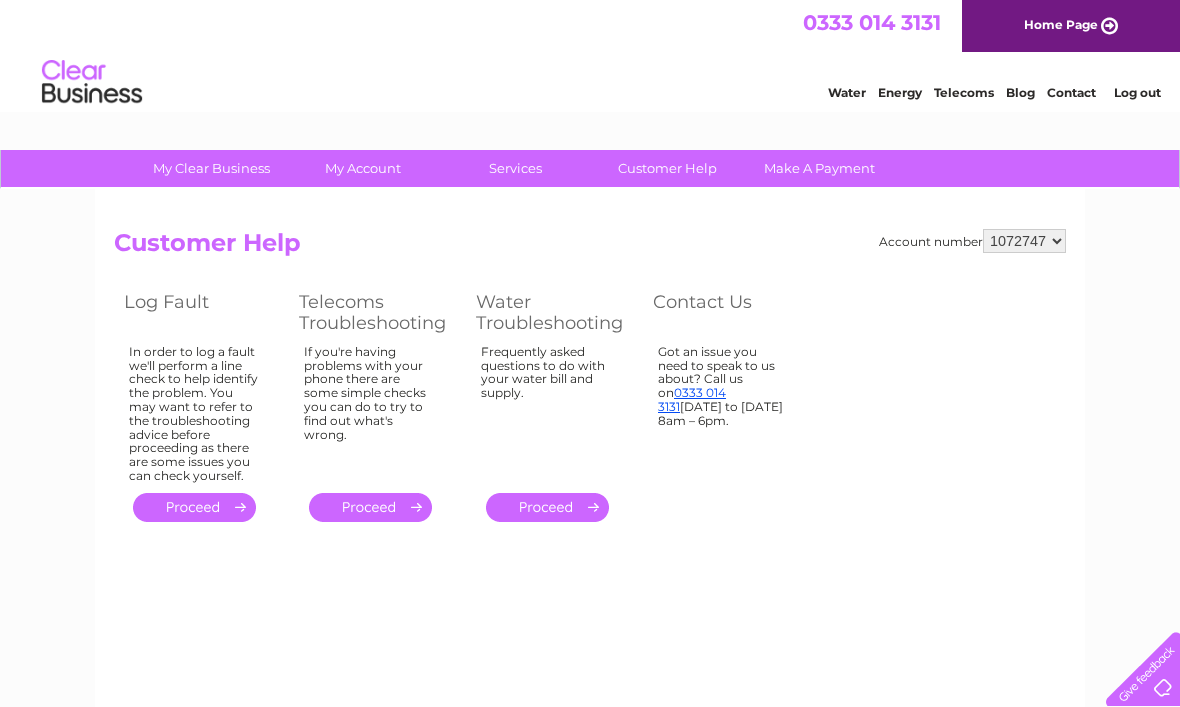 scroll, scrollTop: 0, scrollLeft: 0, axis: both 